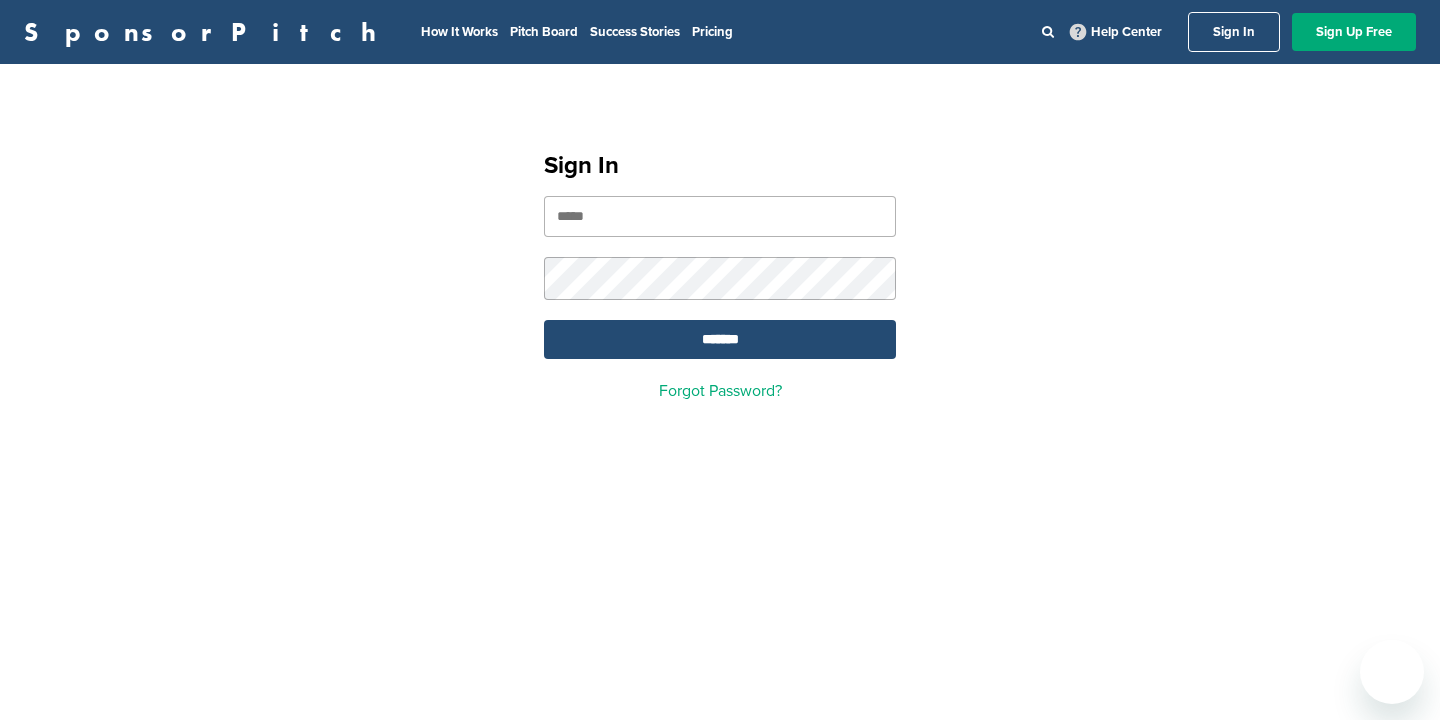 scroll, scrollTop: 0, scrollLeft: 0, axis: both 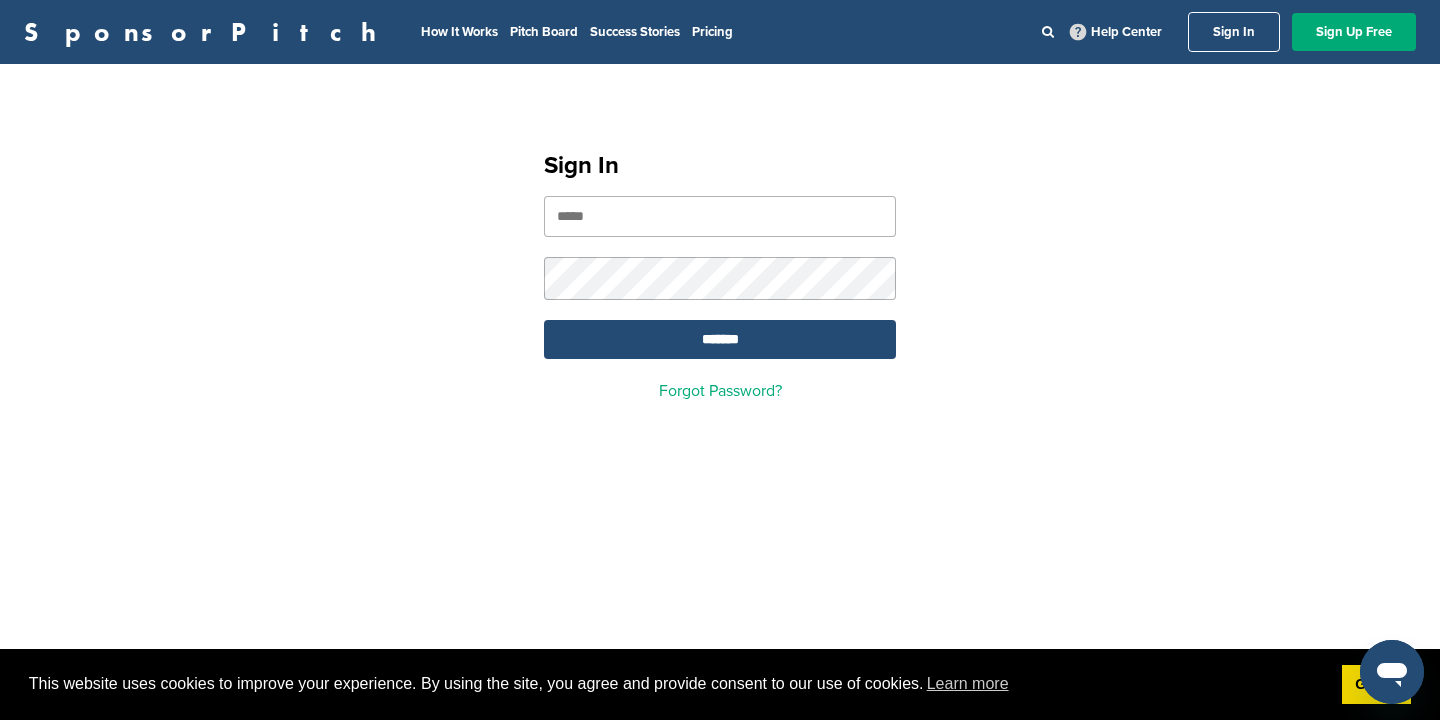 click at bounding box center (720, 216) 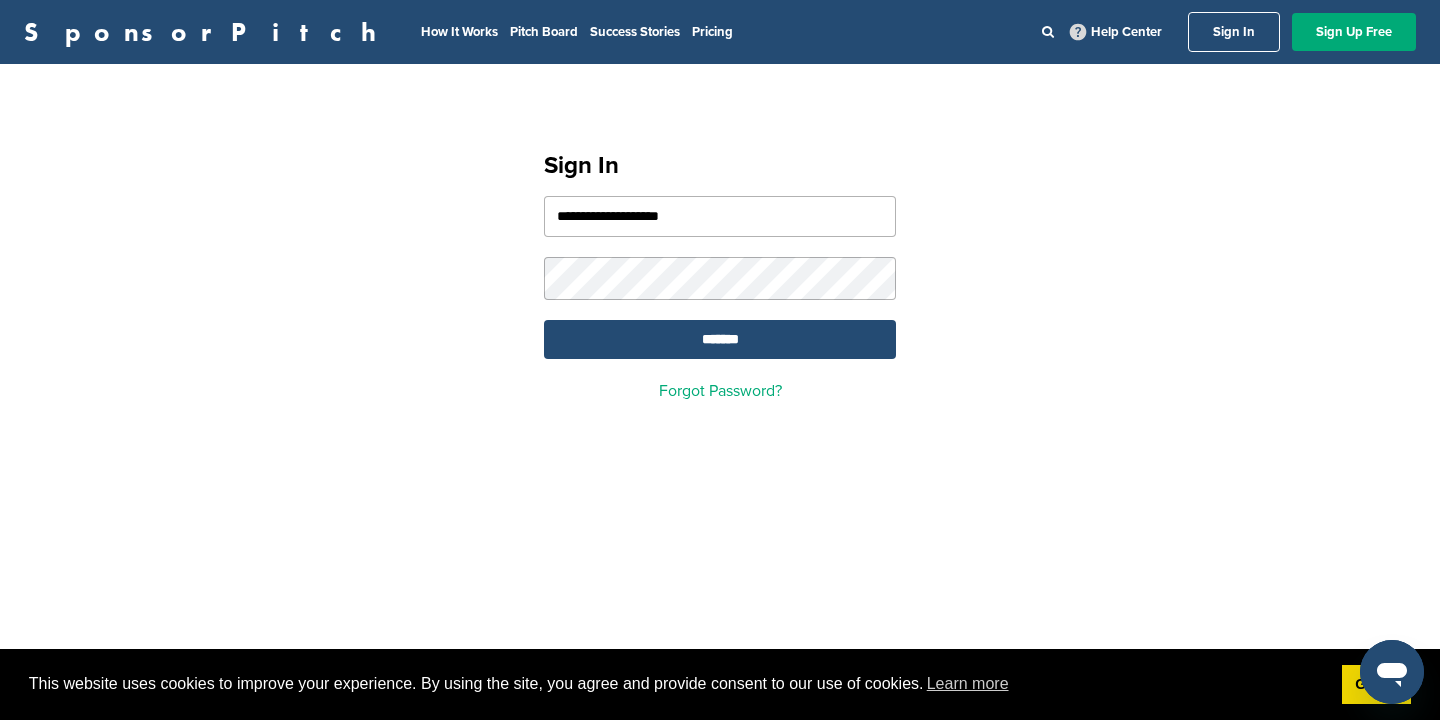 type on "**********" 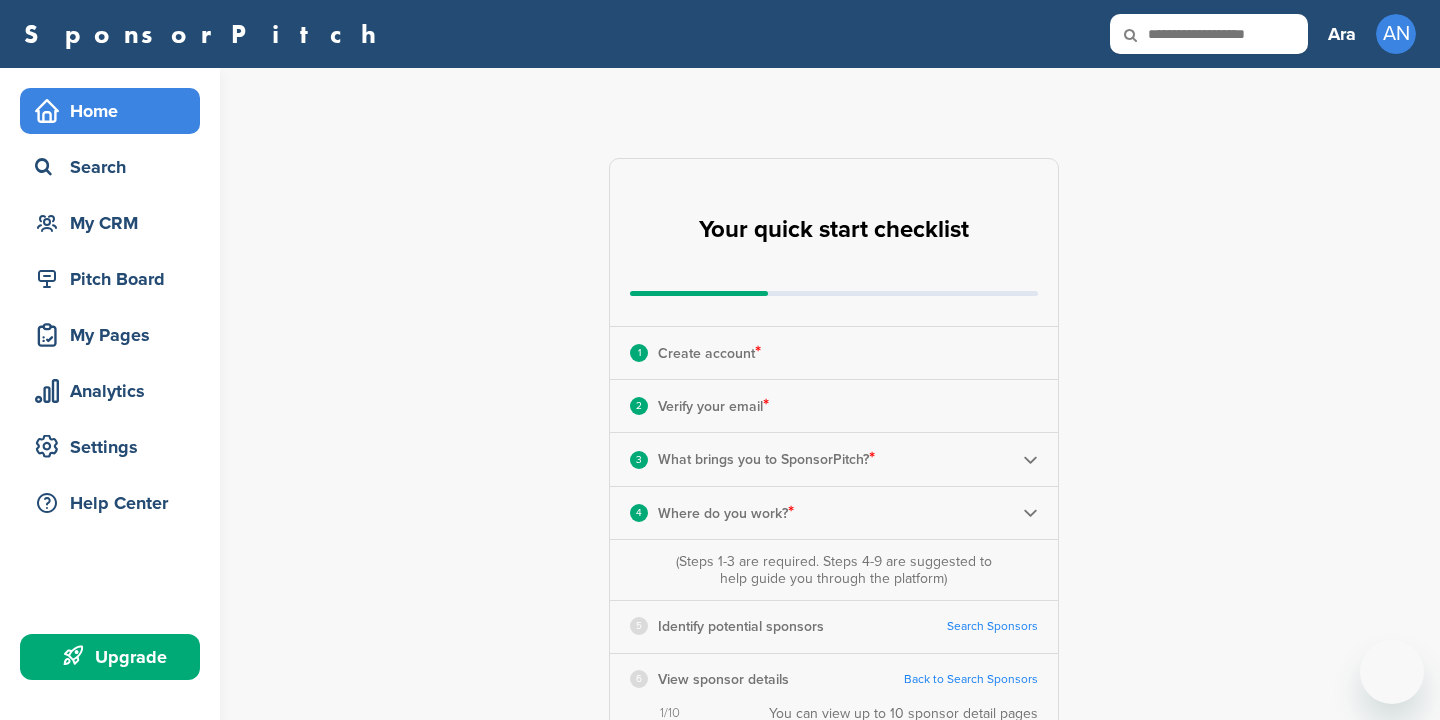 scroll, scrollTop: 0, scrollLeft: 0, axis: both 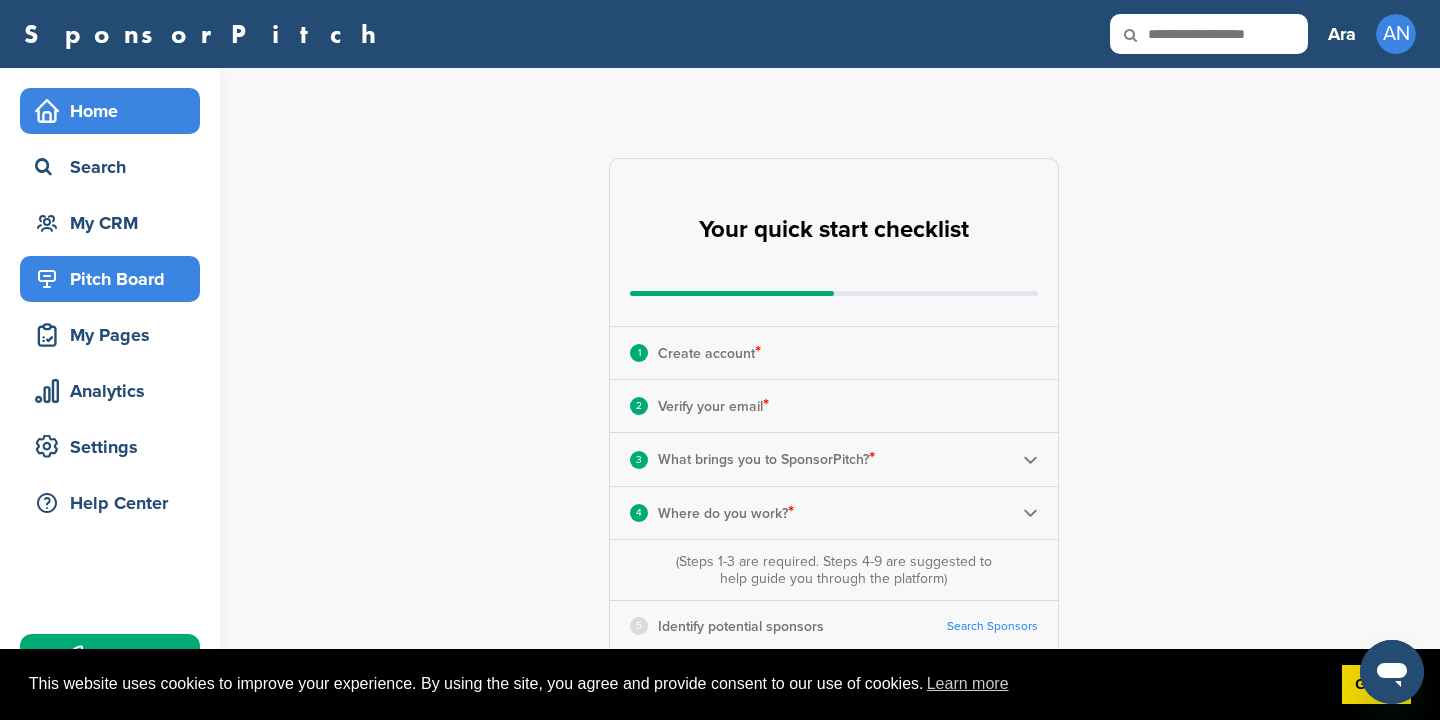 click on "Pitch Board" at bounding box center (115, 279) 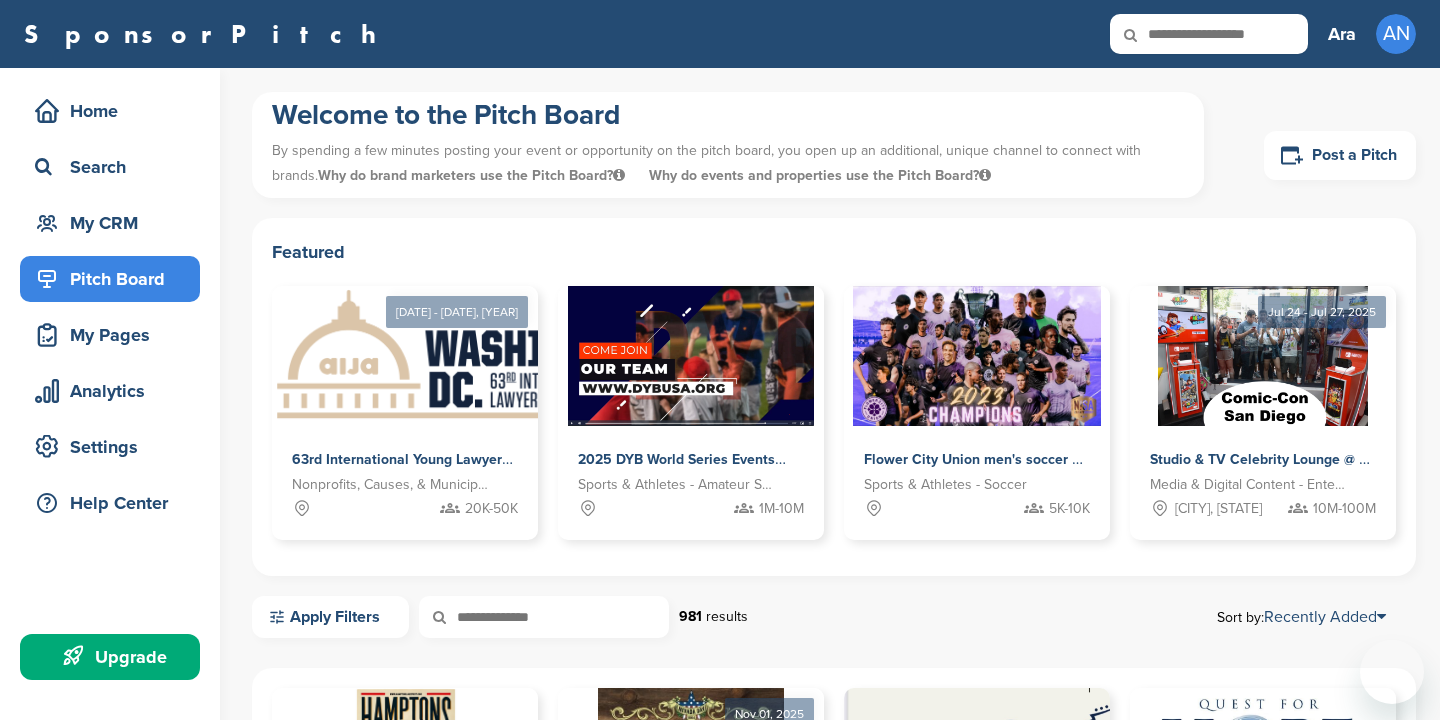 scroll, scrollTop: 0, scrollLeft: 0, axis: both 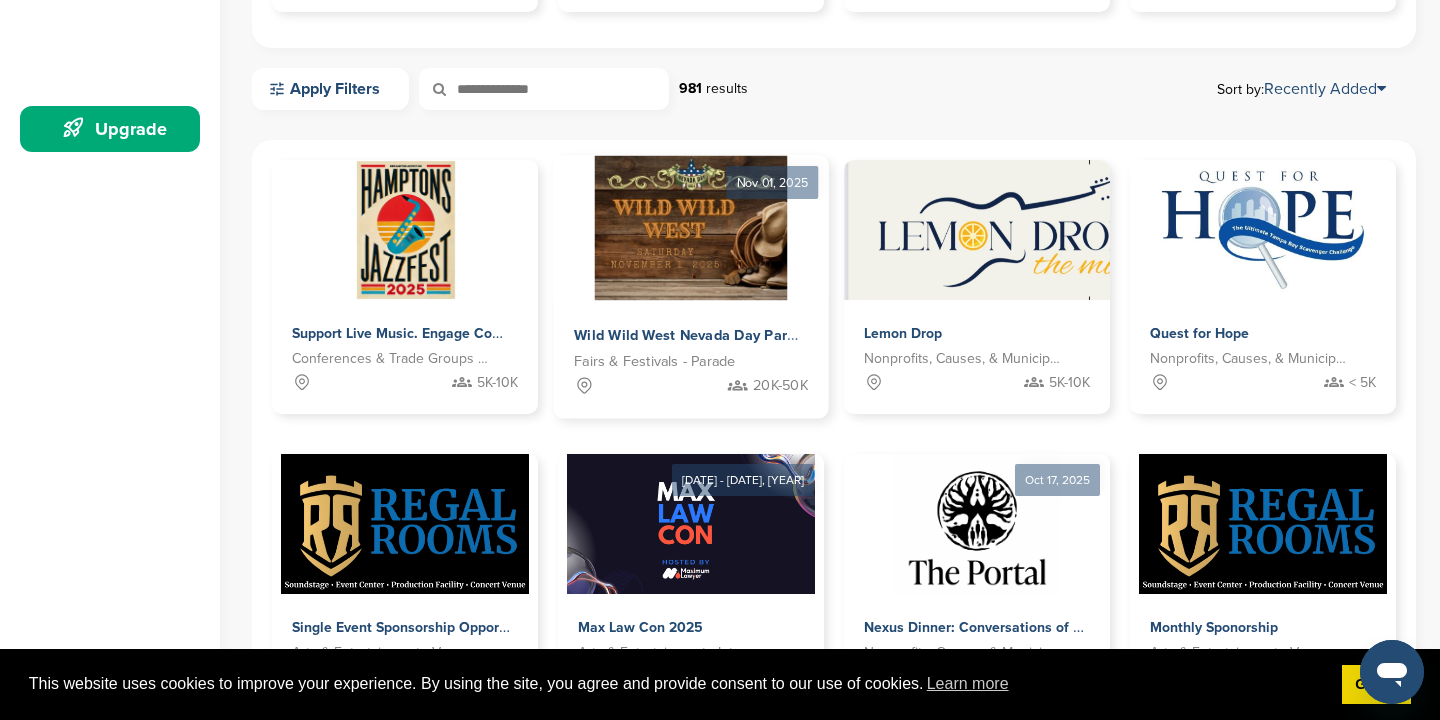 click on "Wild Wild West Nevada Day Parade" at bounding box center (693, 336) 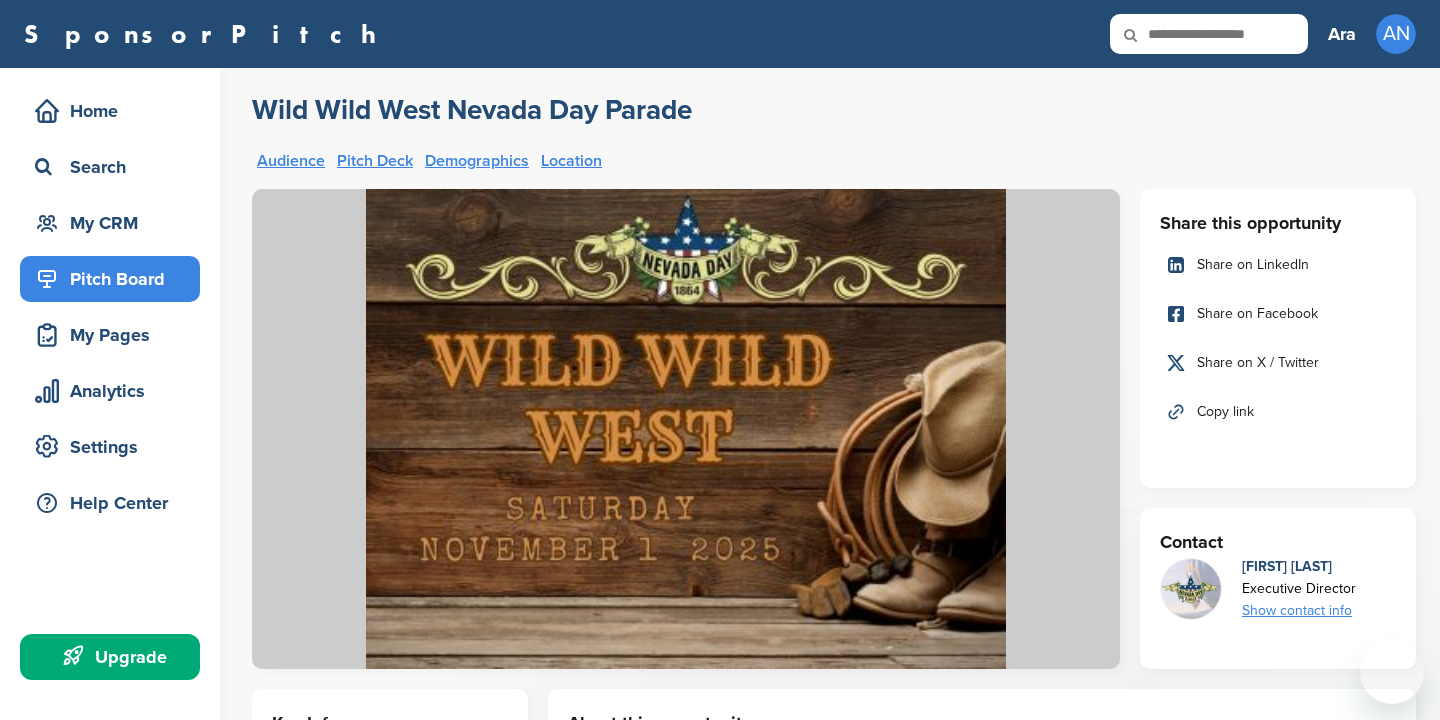 scroll, scrollTop: 0, scrollLeft: 0, axis: both 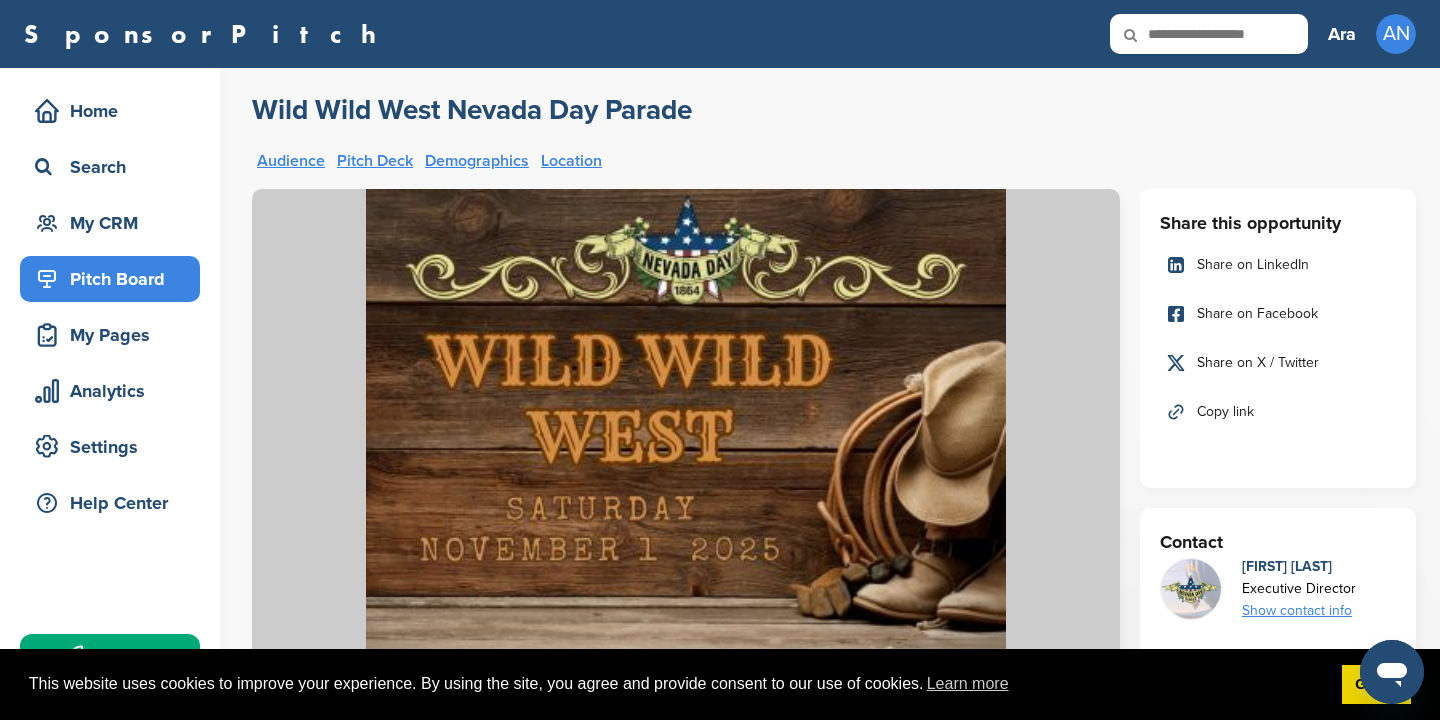 click at bounding box center [686, 429] 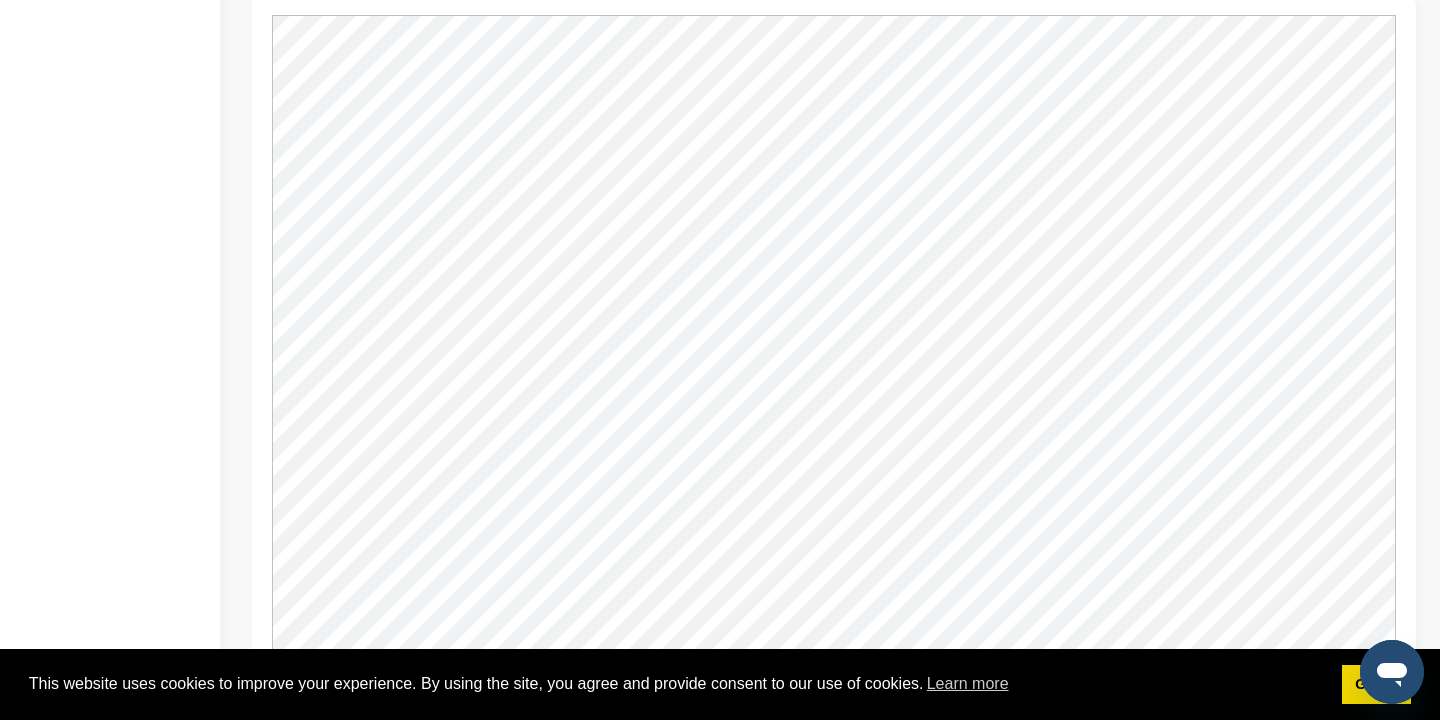 scroll, scrollTop: 1389, scrollLeft: 0, axis: vertical 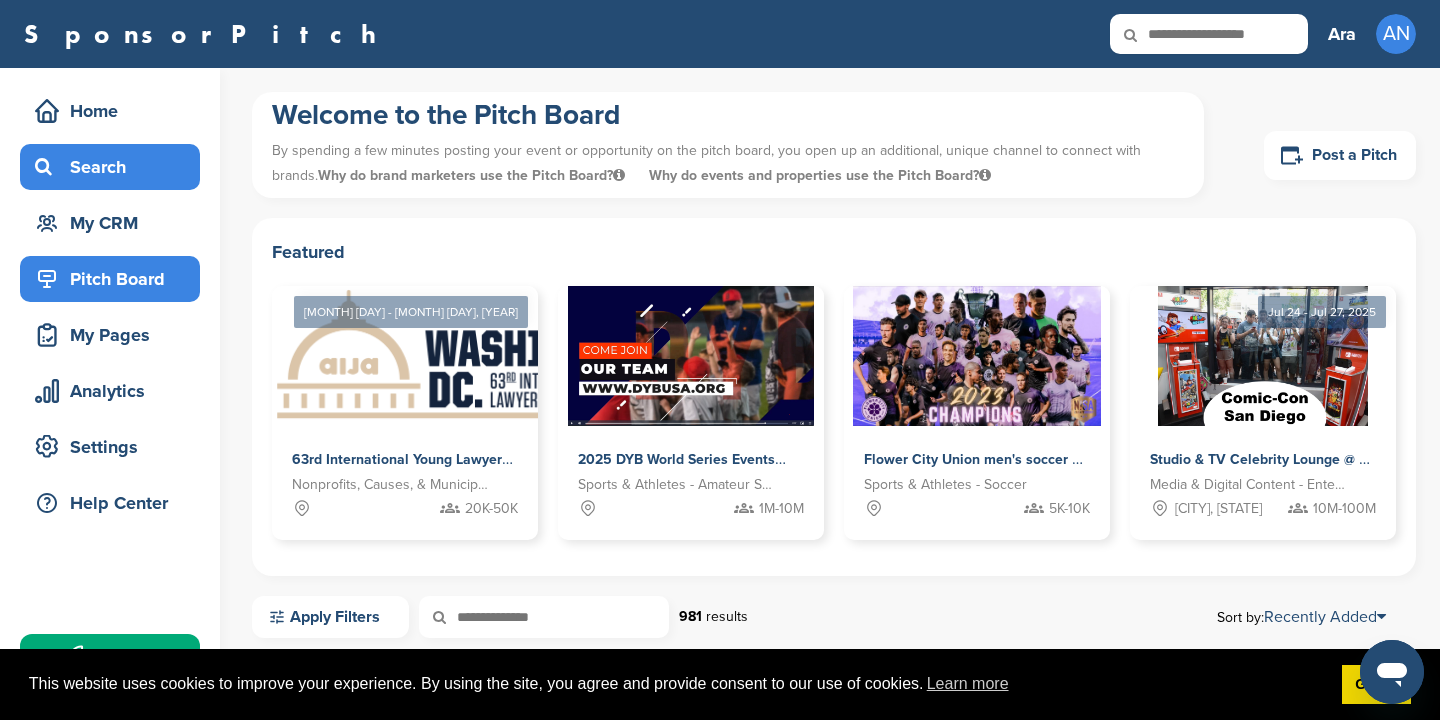click on "Search" at bounding box center (115, 167) 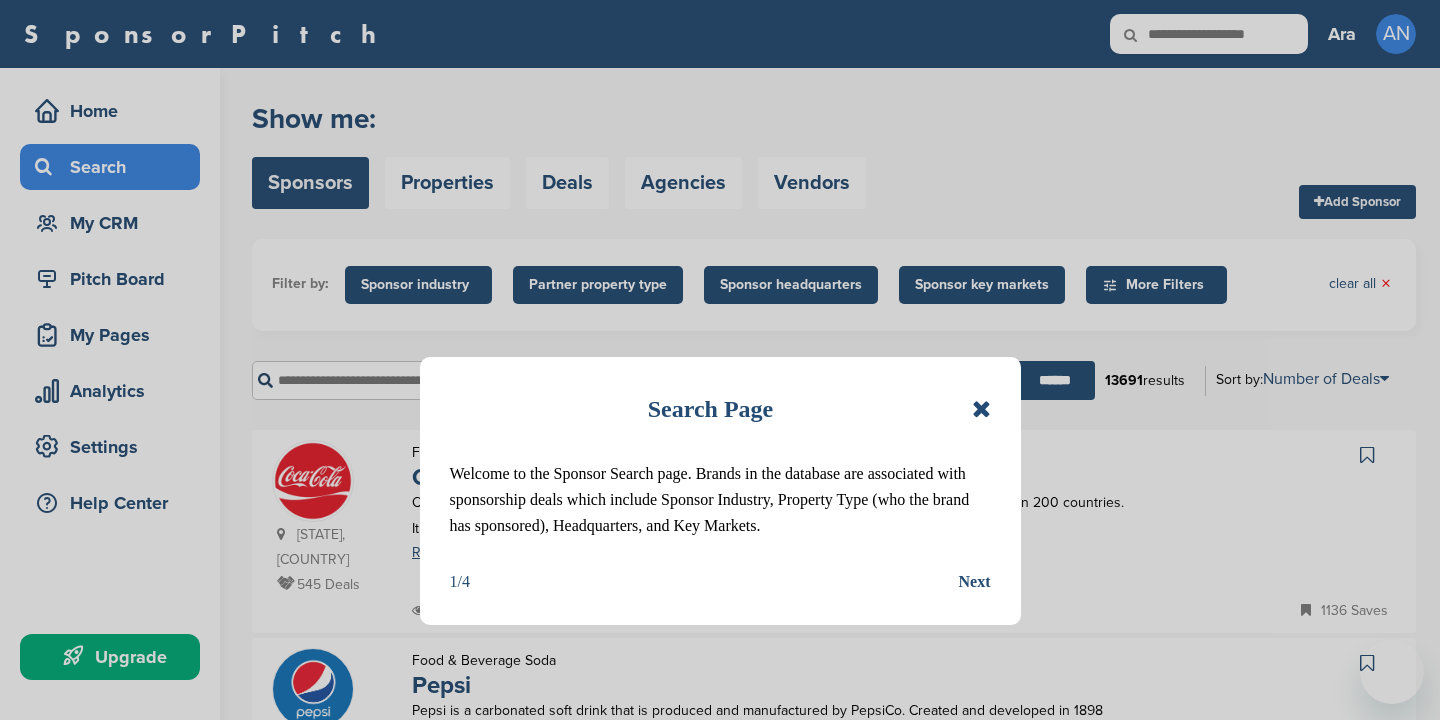 scroll, scrollTop: 0, scrollLeft: 0, axis: both 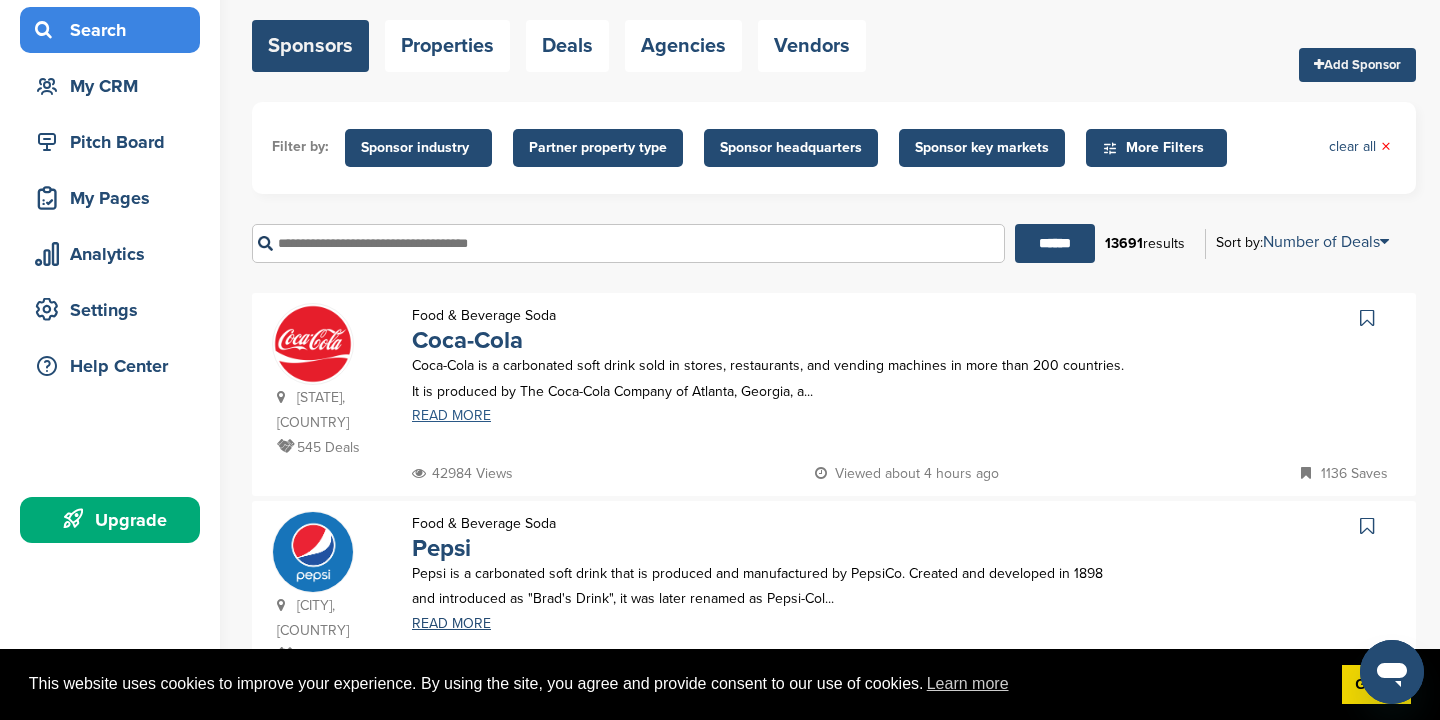 click on "READ MORE" at bounding box center (768, 416) 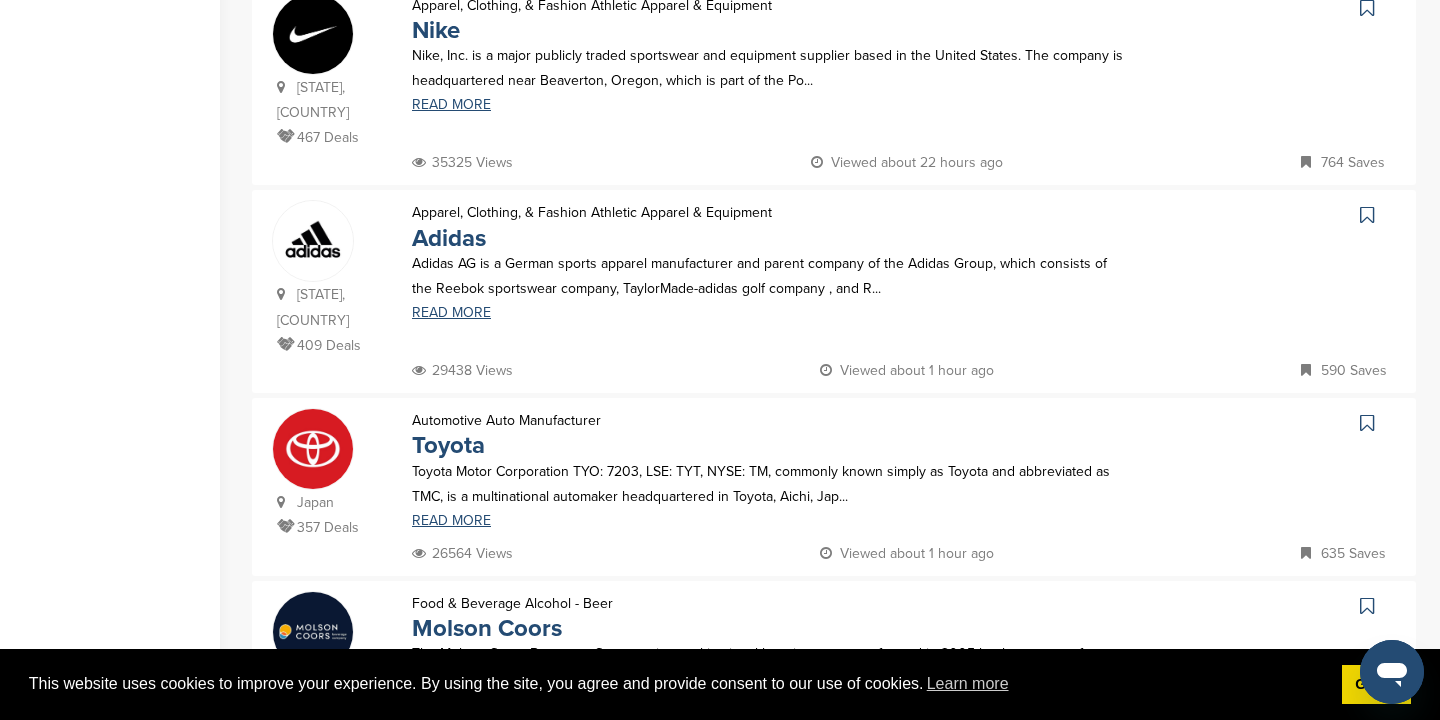 scroll, scrollTop: 885, scrollLeft: 0, axis: vertical 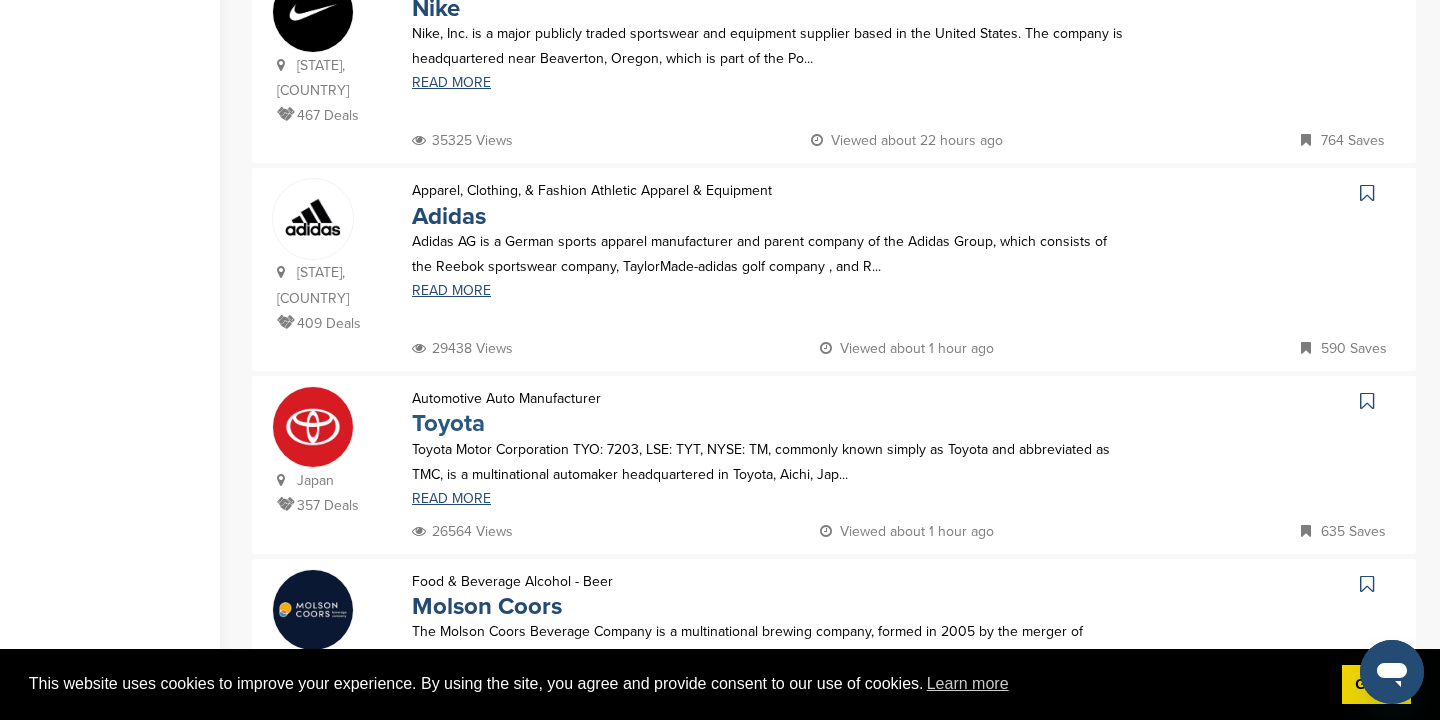 click on "Toyota" at bounding box center [448, 423] 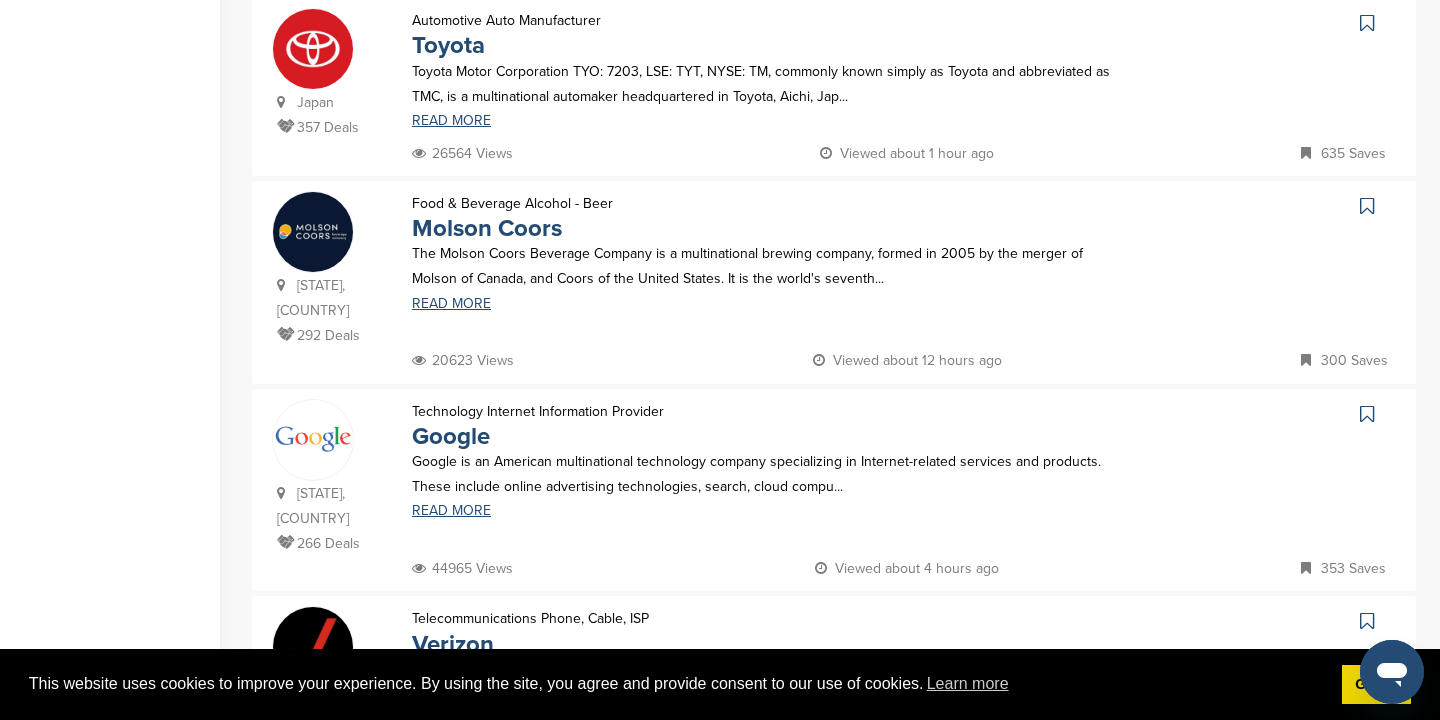scroll, scrollTop: 1266, scrollLeft: 0, axis: vertical 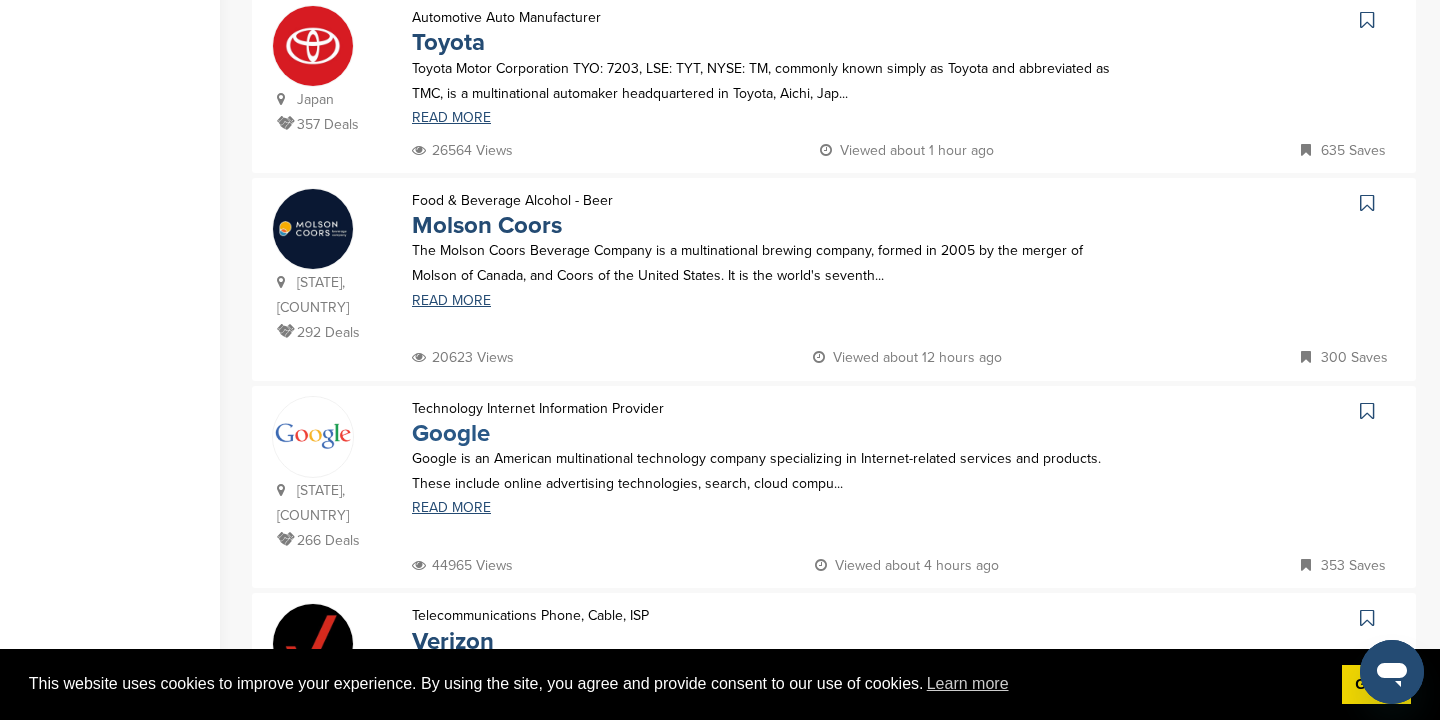click on "Google" at bounding box center (451, 433) 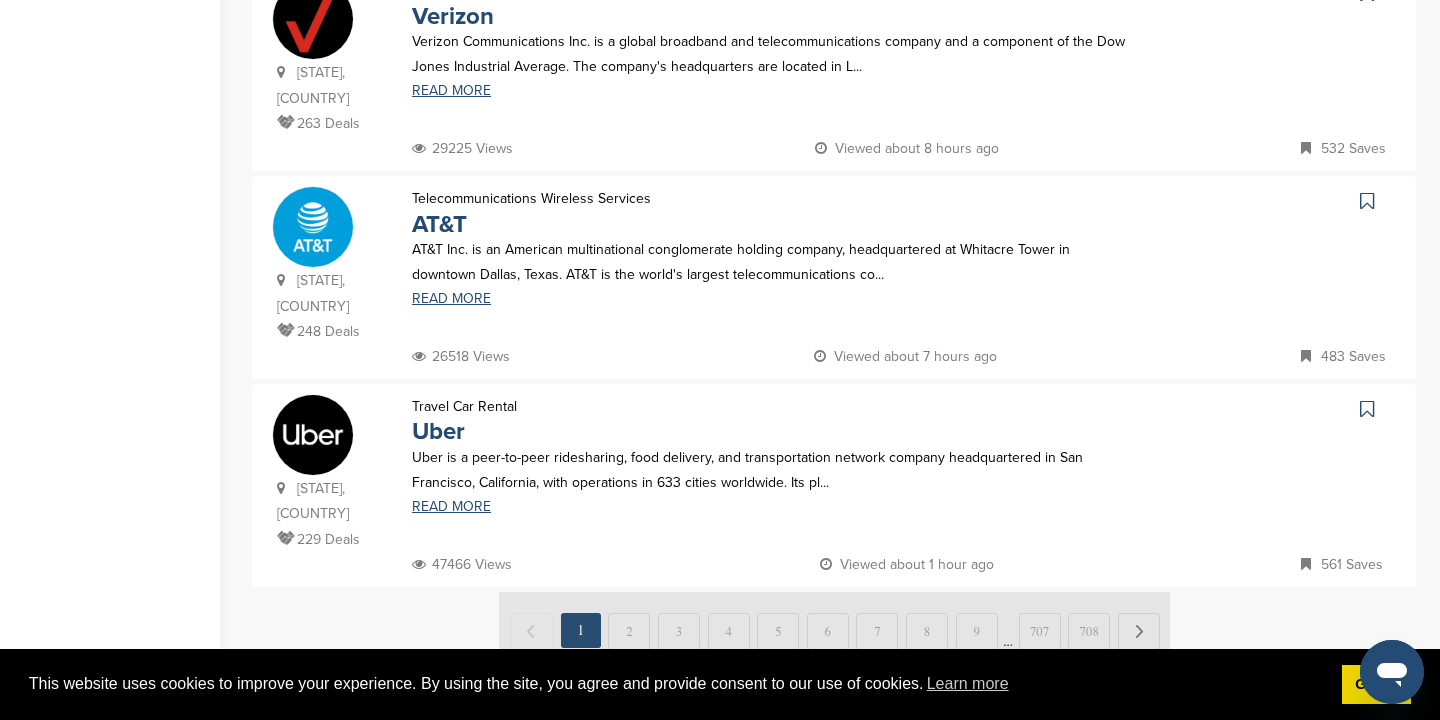 scroll, scrollTop: 1891, scrollLeft: 0, axis: vertical 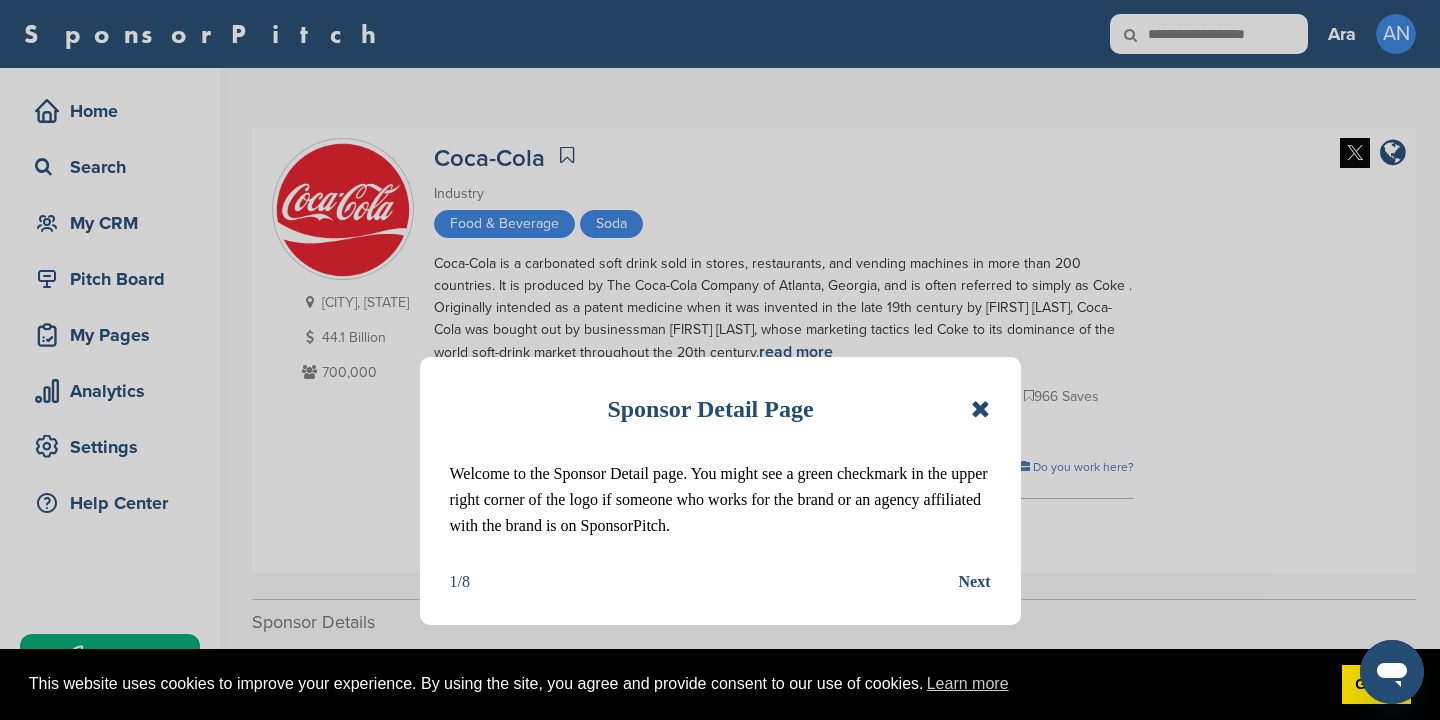 click at bounding box center (980, 409) 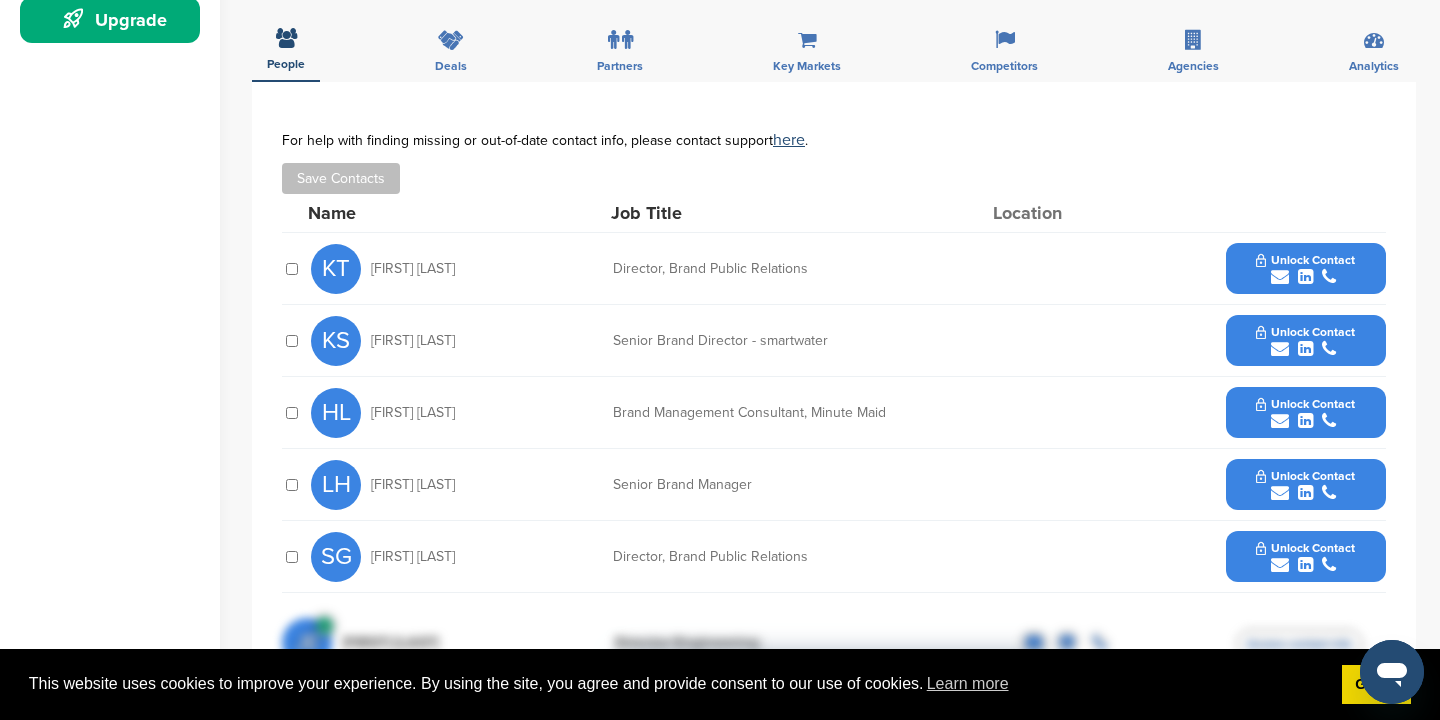 scroll, scrollTop: 639, scrollLeft: 0, axis: vertical 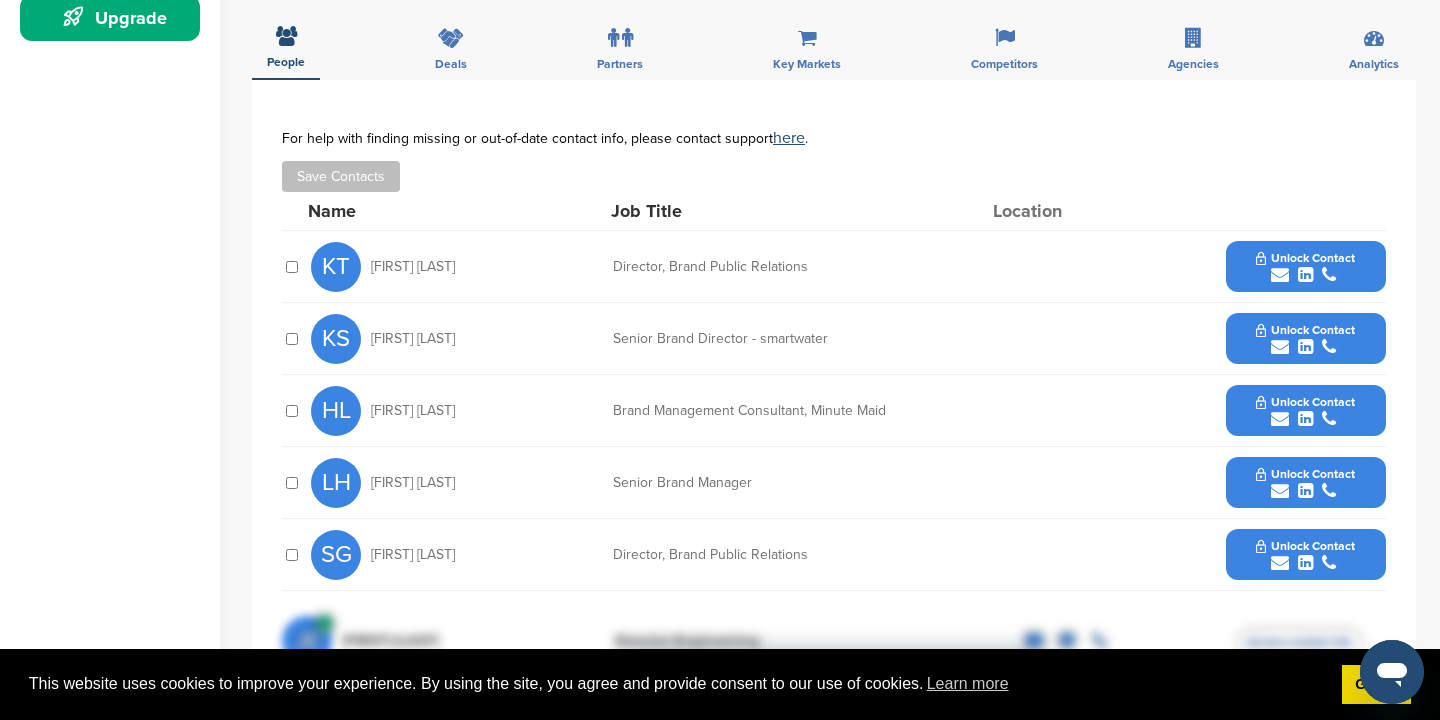 click on "Unlock Contact" at bounding box center [1305, 258] 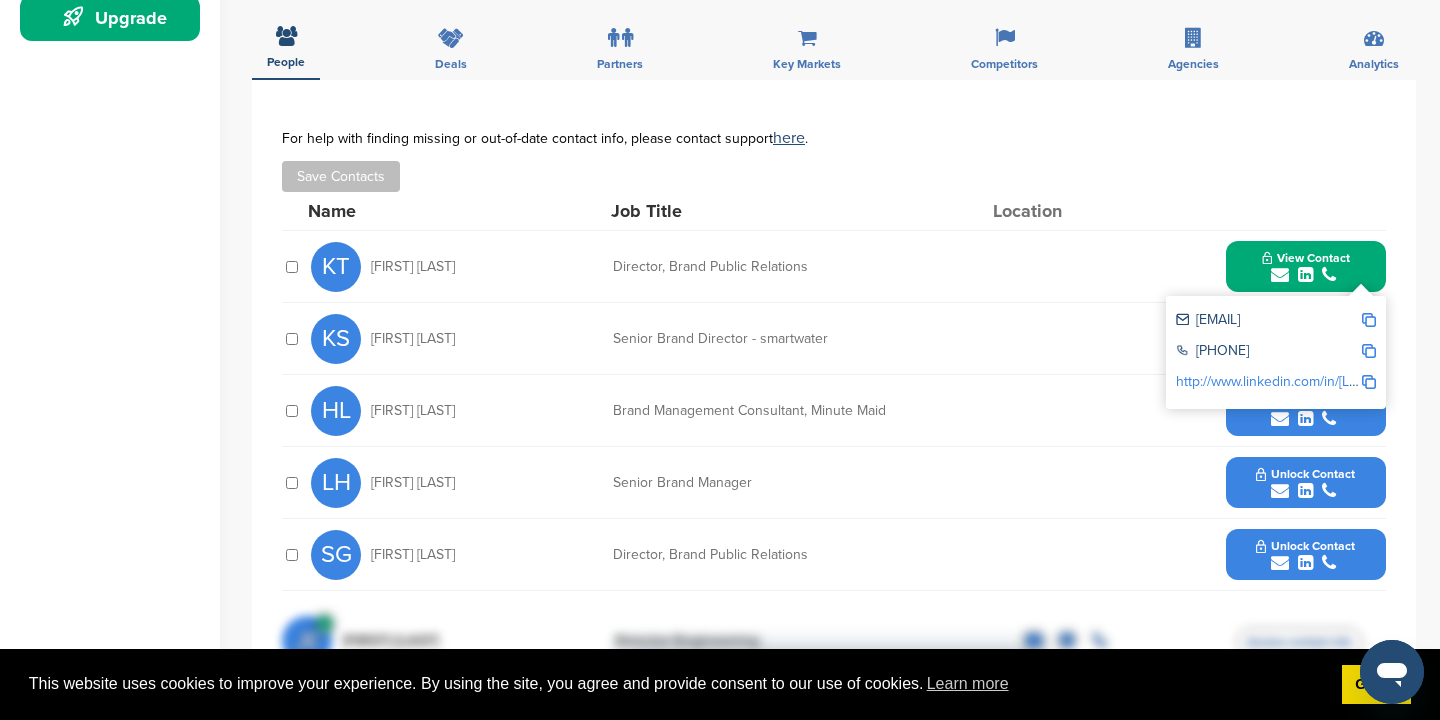 click on "KT
Krista Tietjen
Director, Brand Public Relations
View Contact
ktietjen@coca-cola.com
+1 404-676-2121
http://www.linkedin.com/in/krista-tietjen-92965323" at bounding box center [848, 266] 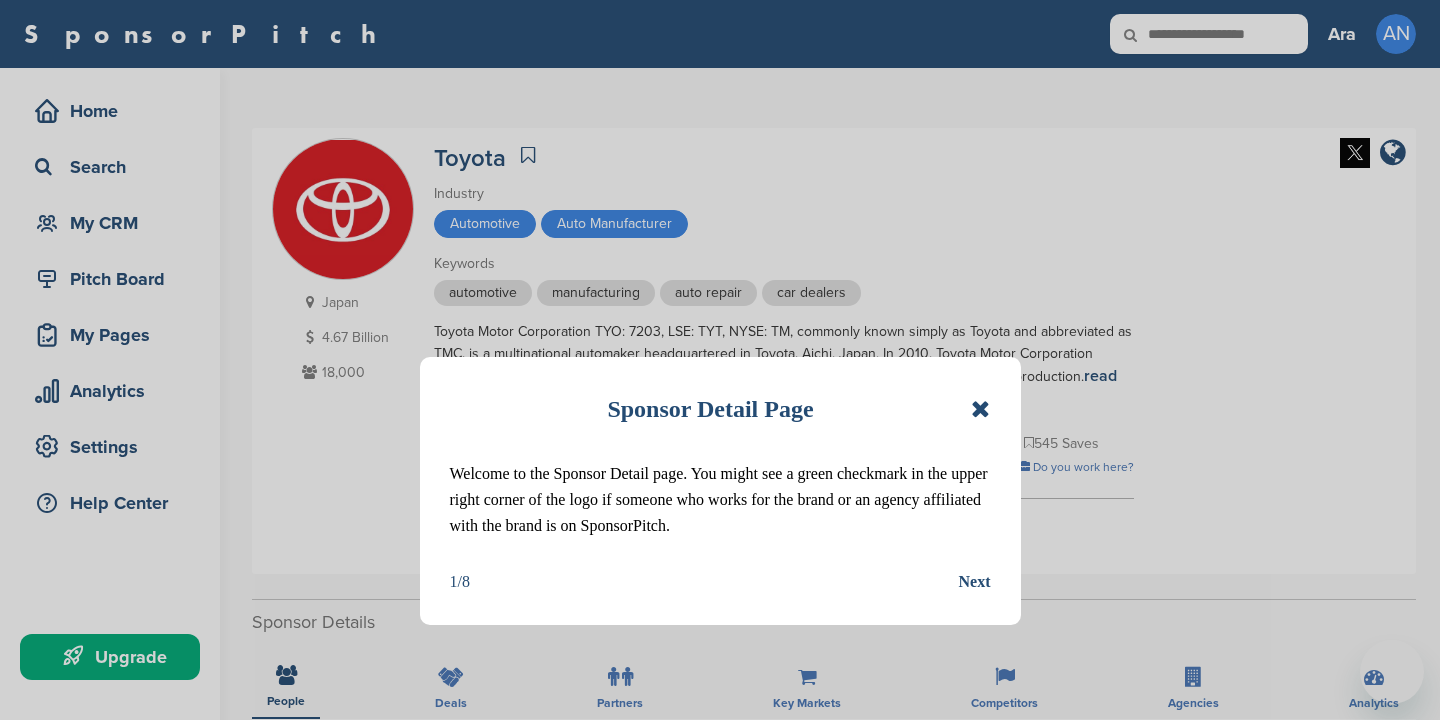 scroll, scrollTop: 0, scrollLeft: 0, axis: both 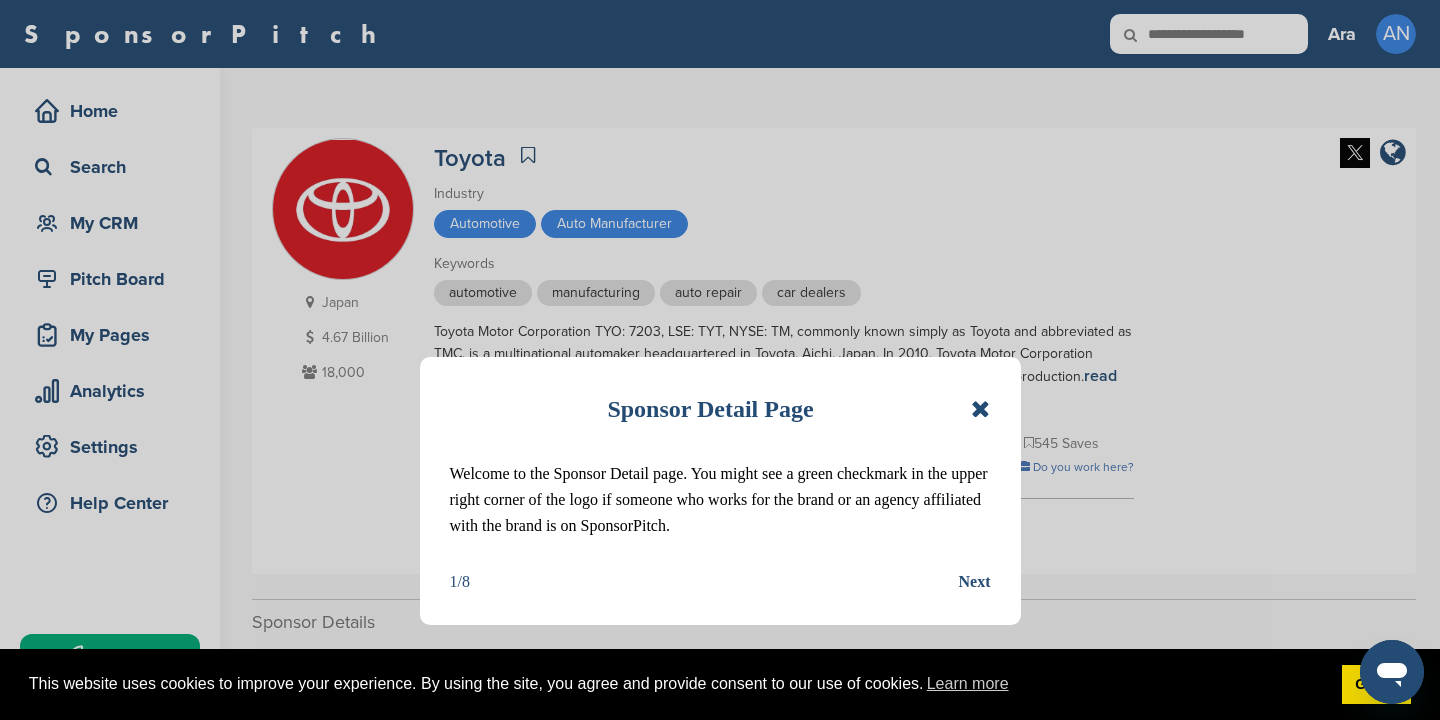 click at bounding box center (980, 409) 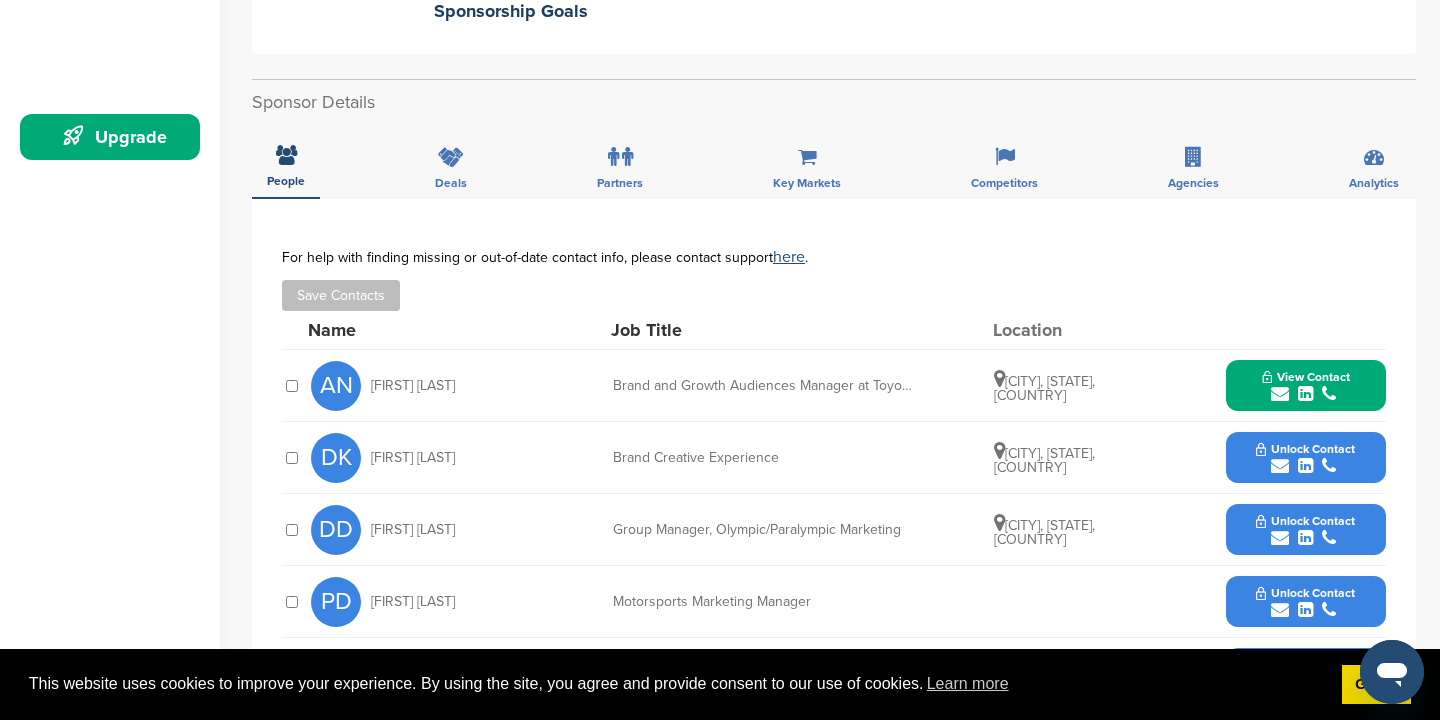 scroll, scrollTop: 522, scrollLeft: 0, axis: vertical 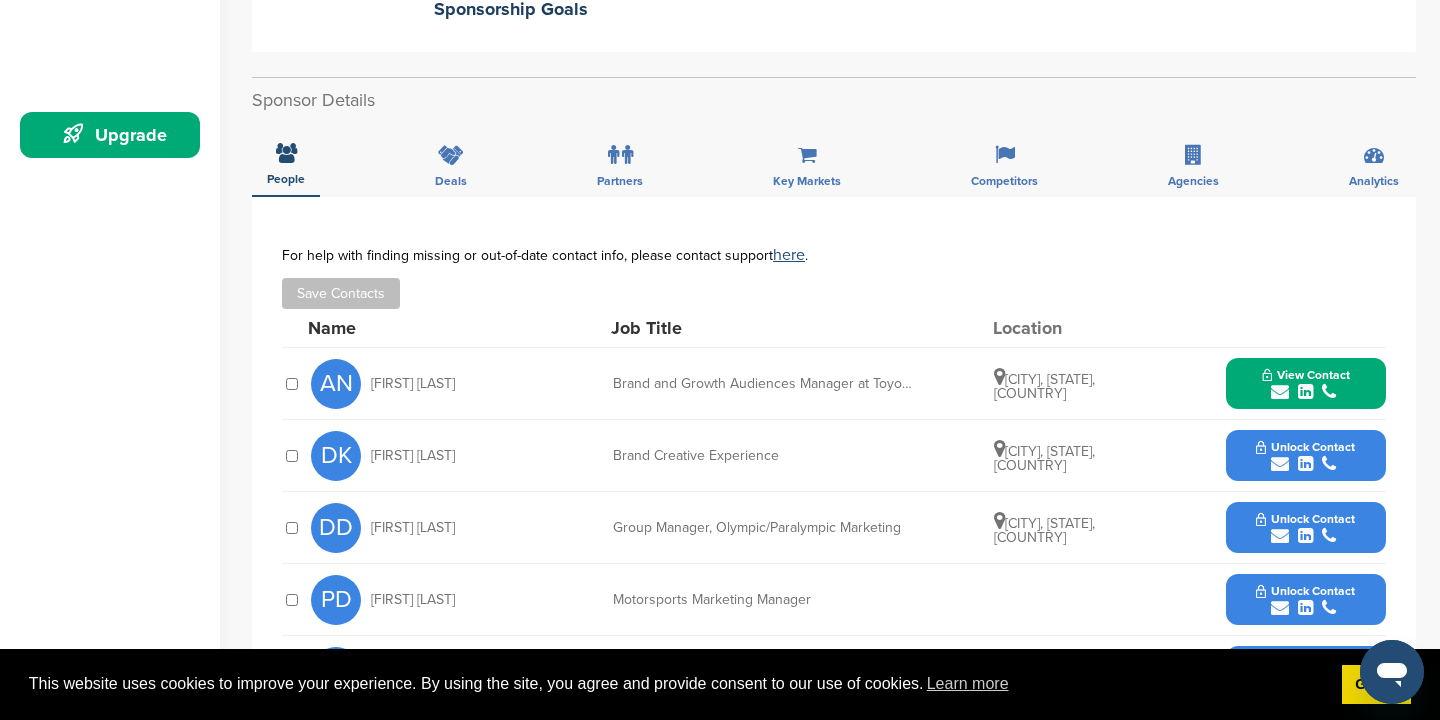 click on "View Contact" at bounding box center (1306, 375) 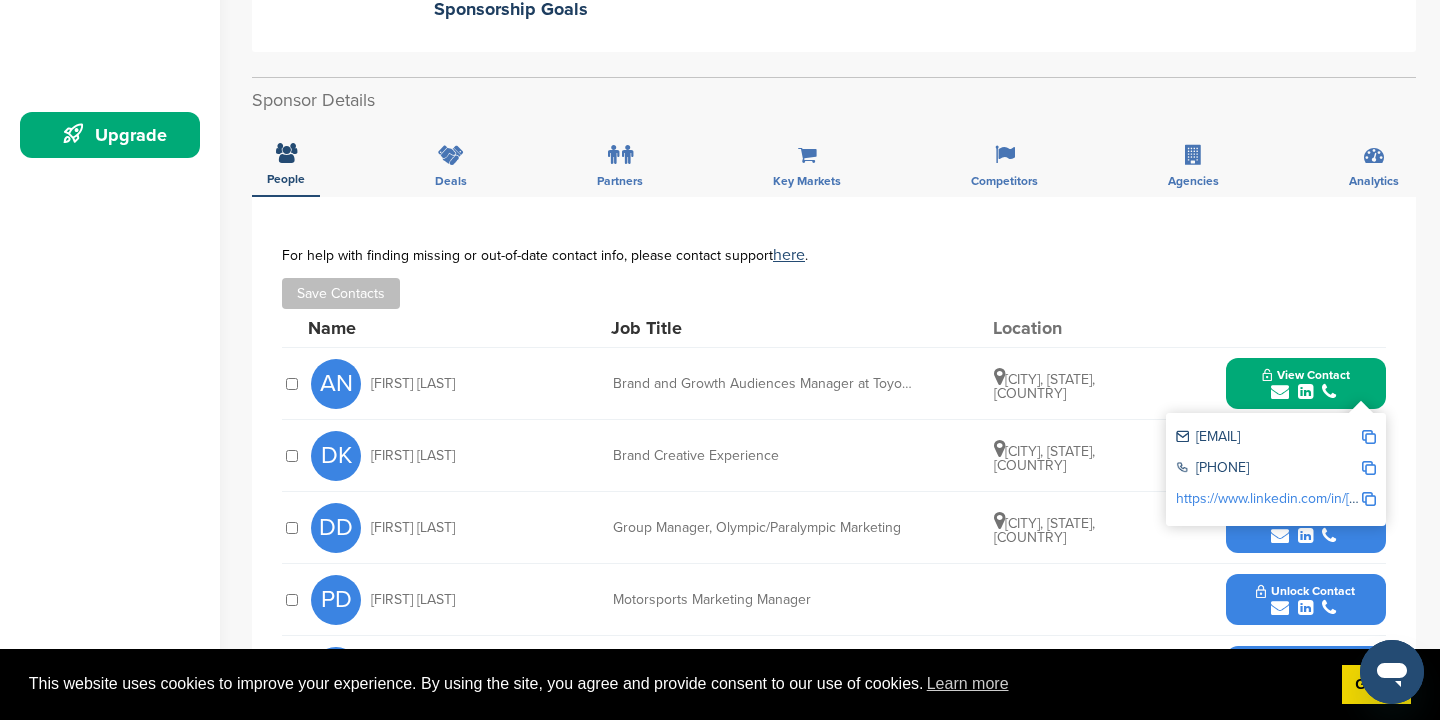 click on "Save Contacts" at bounding box center (834, 293) 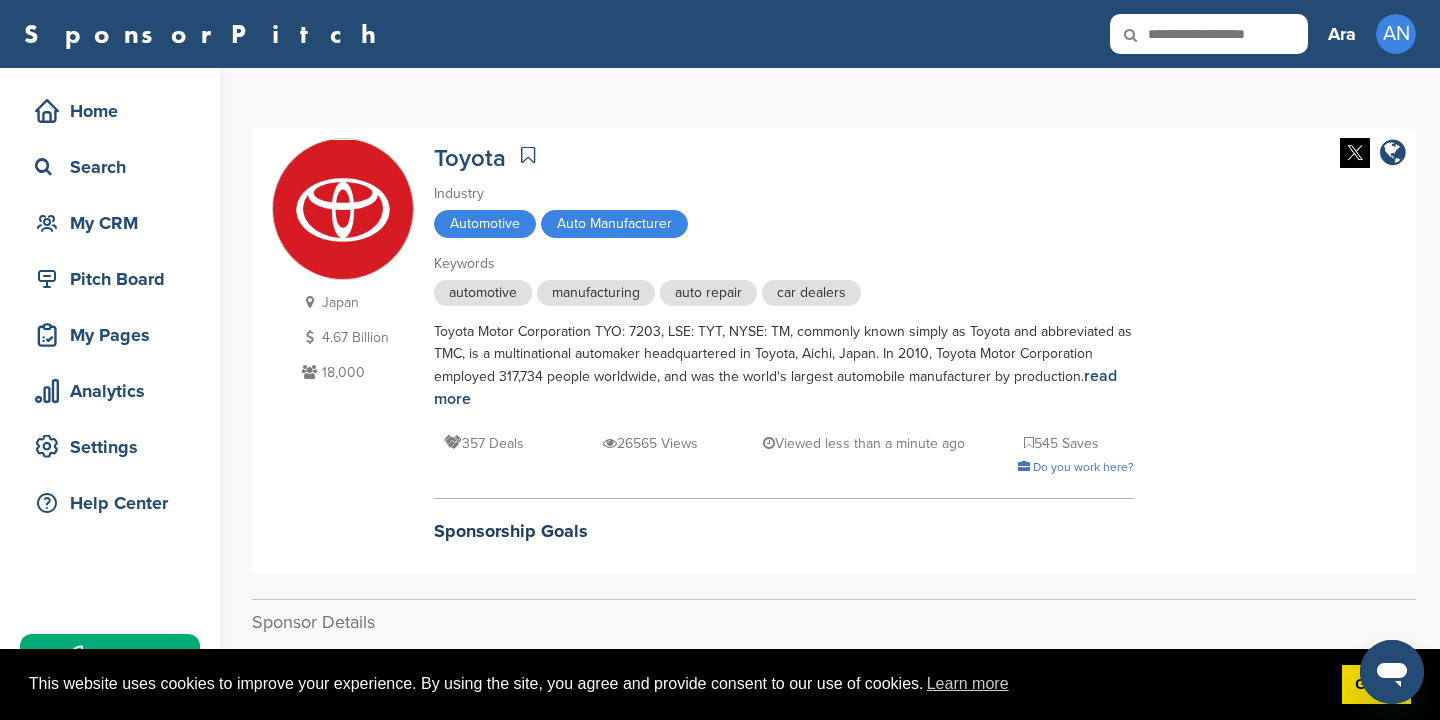 scroll, scrollTop: 0, scrollLeft: 0, axis: both 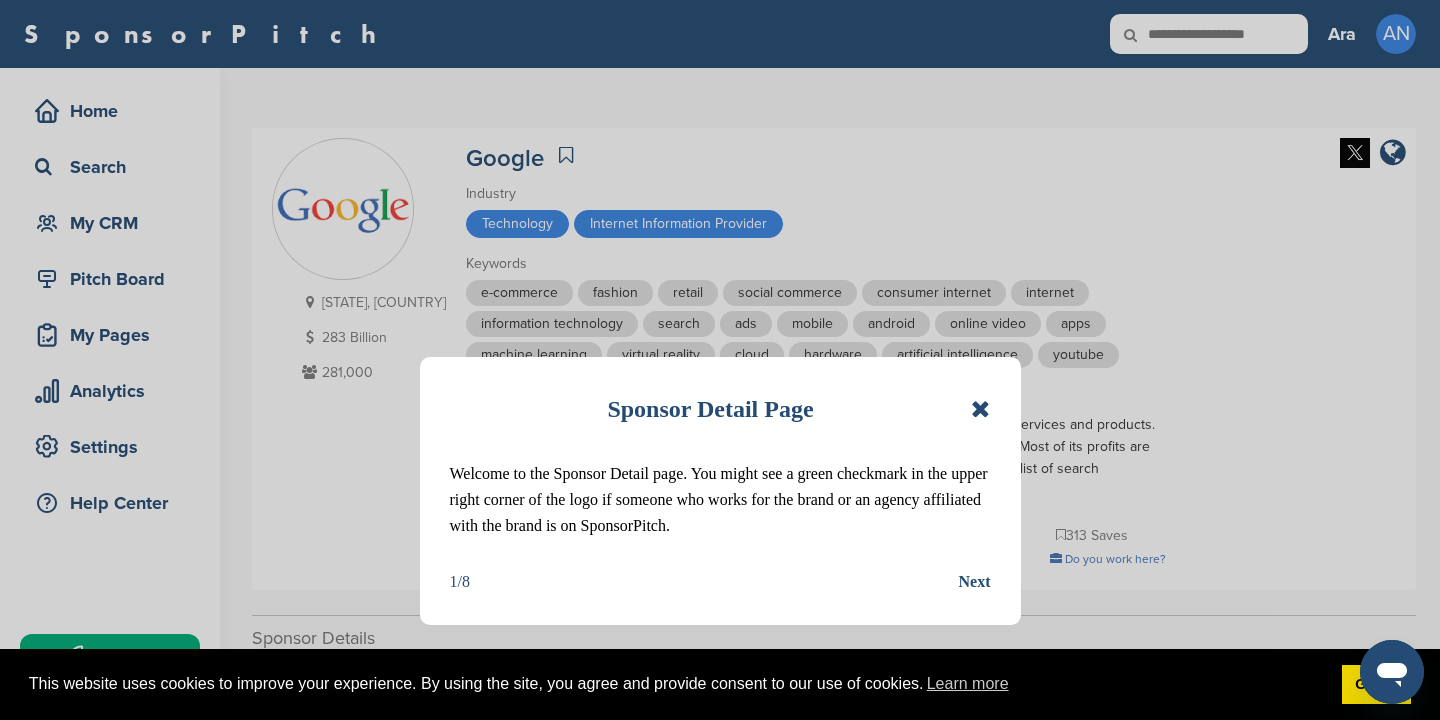click at bounding box center (980, 409) 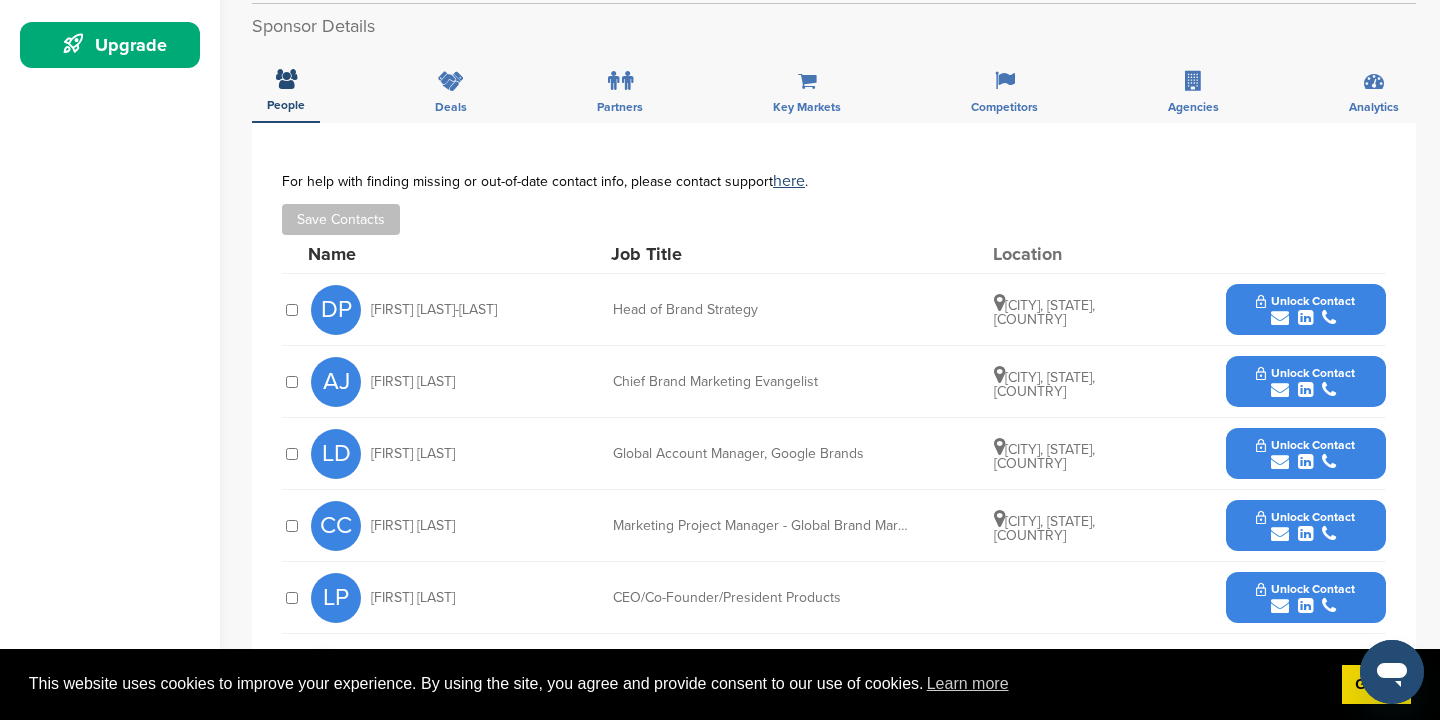 scroll, scrollTop: 614, scrollLeft: 0, axis: vertical 